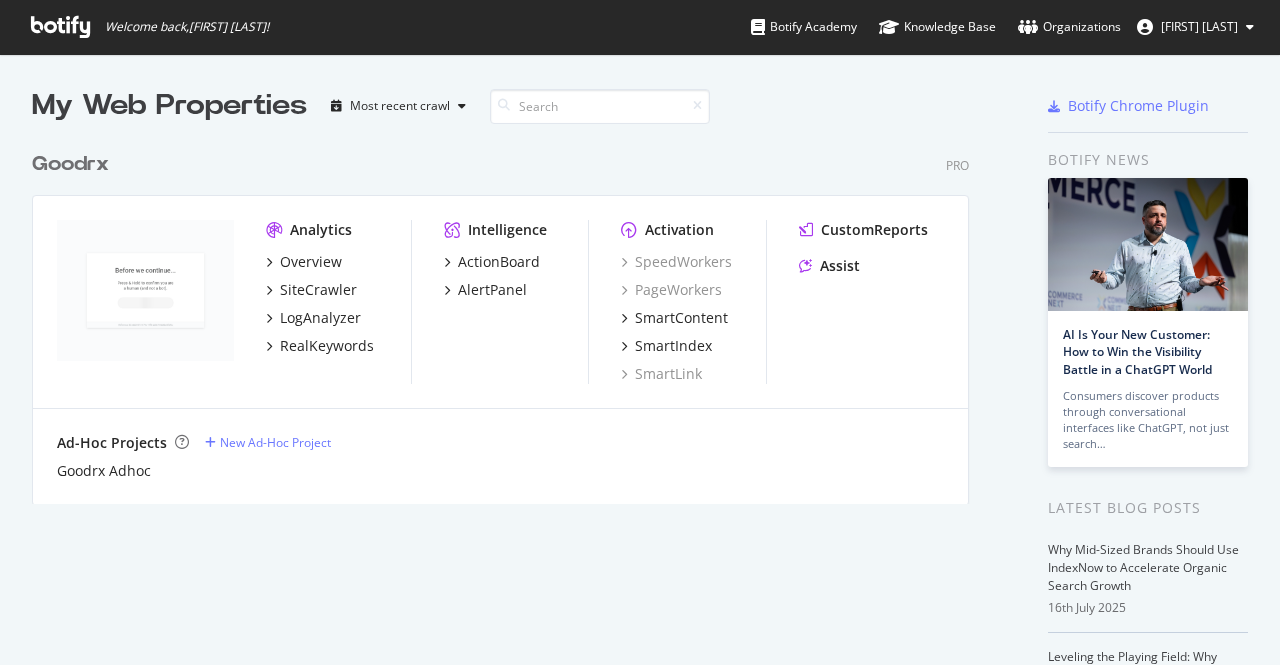 scroll, scrollTop: 0, scrollLeft: 0, axis: both 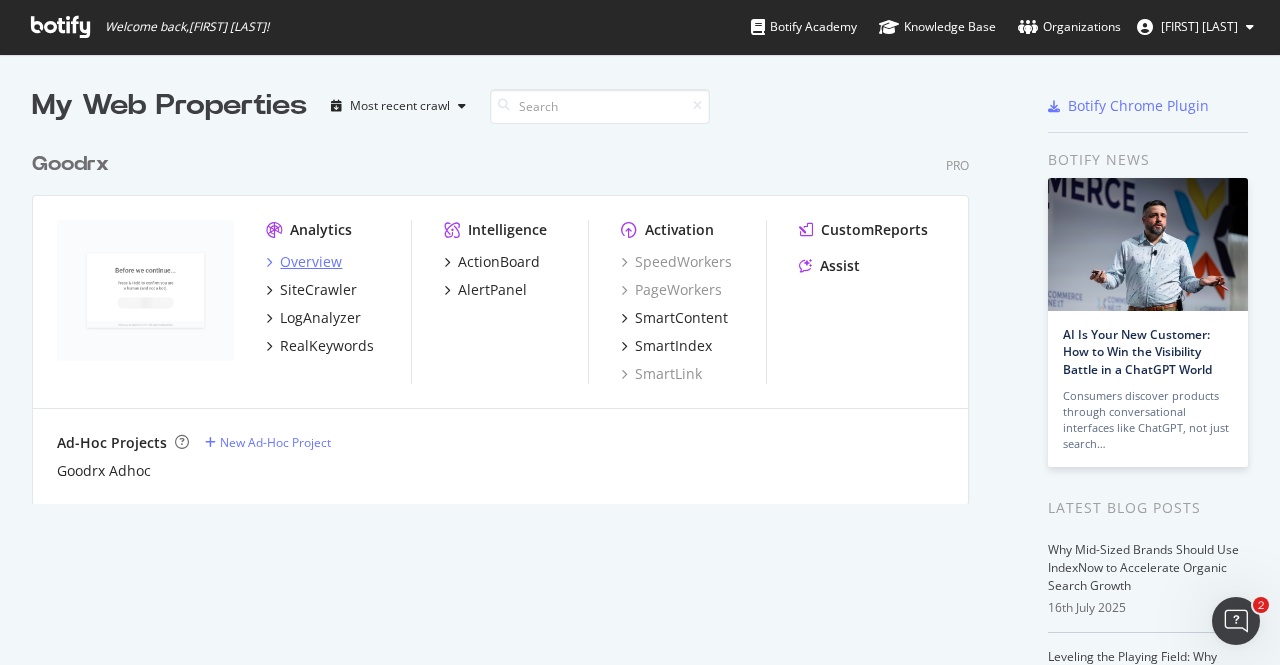 click on "Overview" at bounding box center [311, 262] 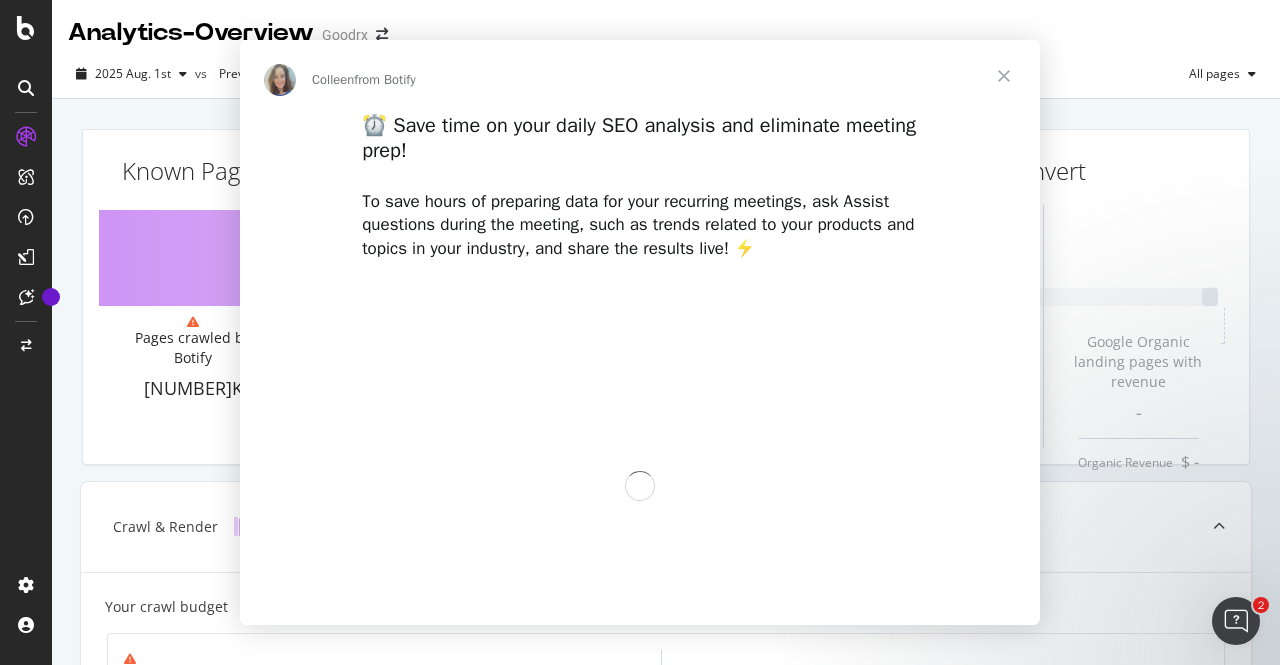 scroll, scrollTop: 0, scrollLeft: 0, axis: both 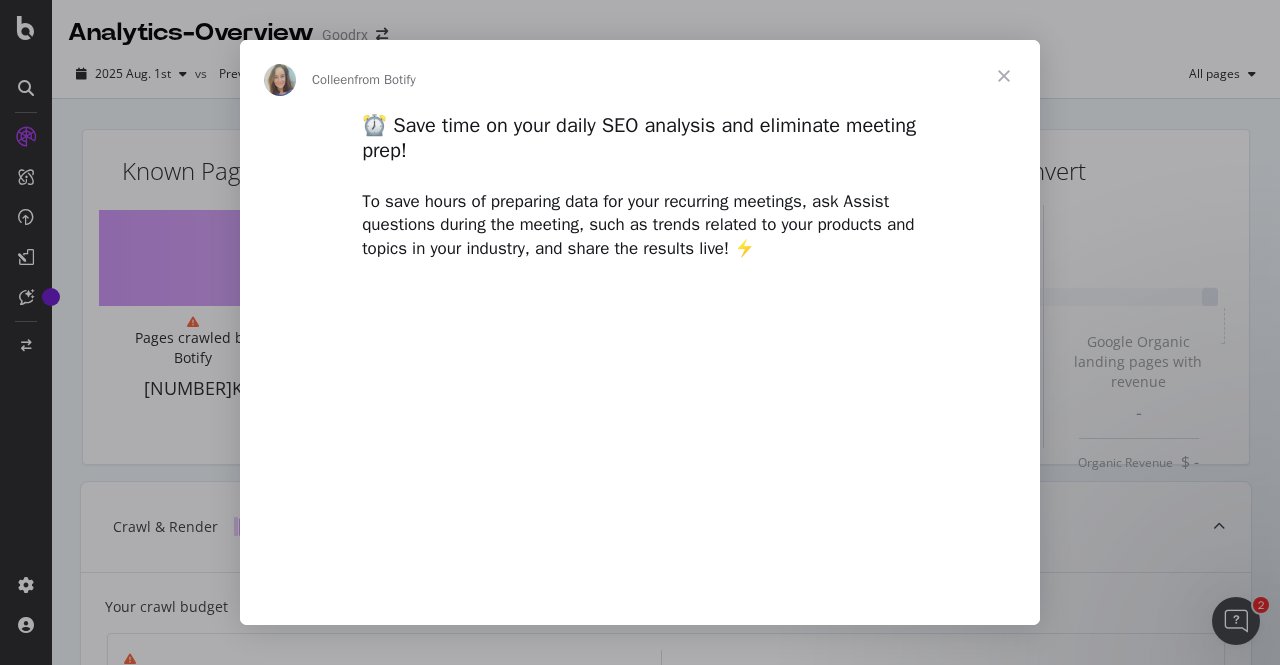 type on "[NUMBER]" 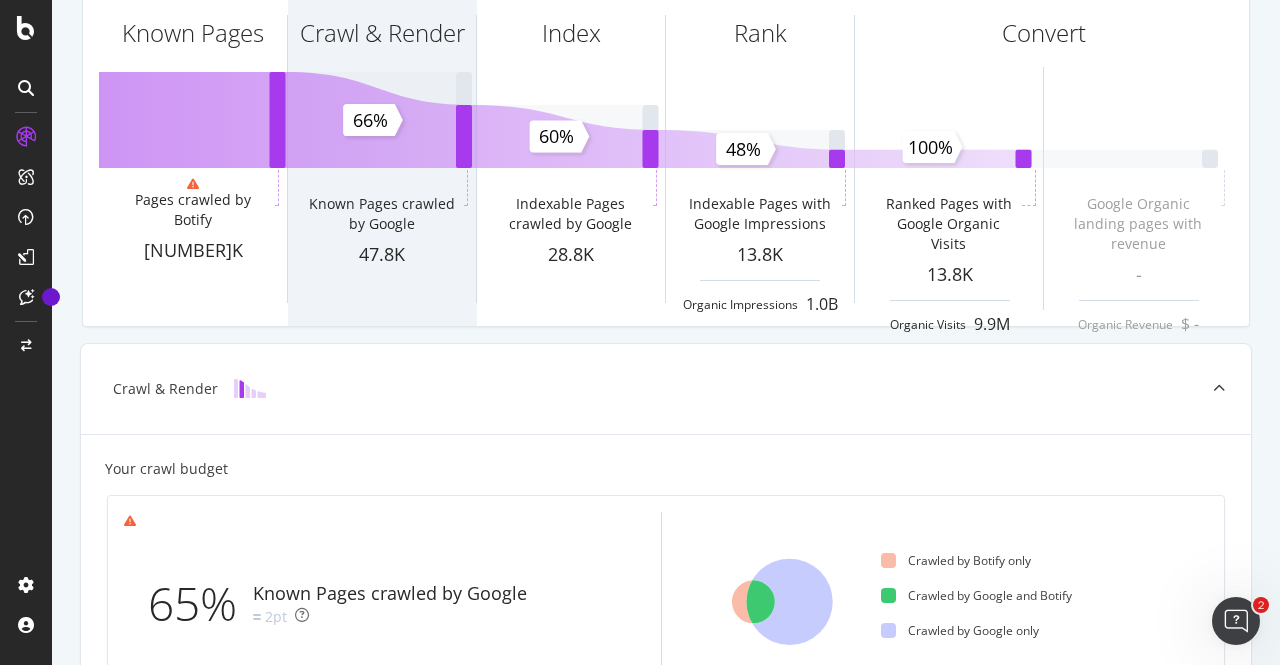 scroll, scrollTop: 0, scrollLeft: 0, axis: both 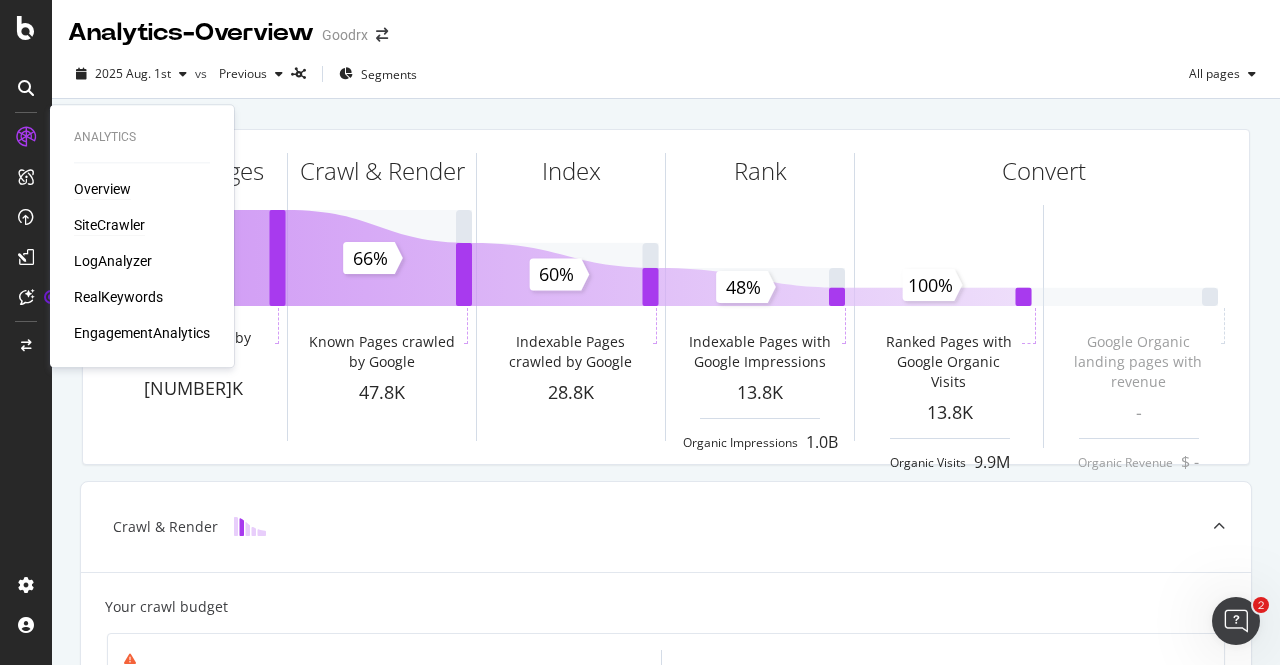 click on "SiteCrawler" at bounding box center (109, 225) 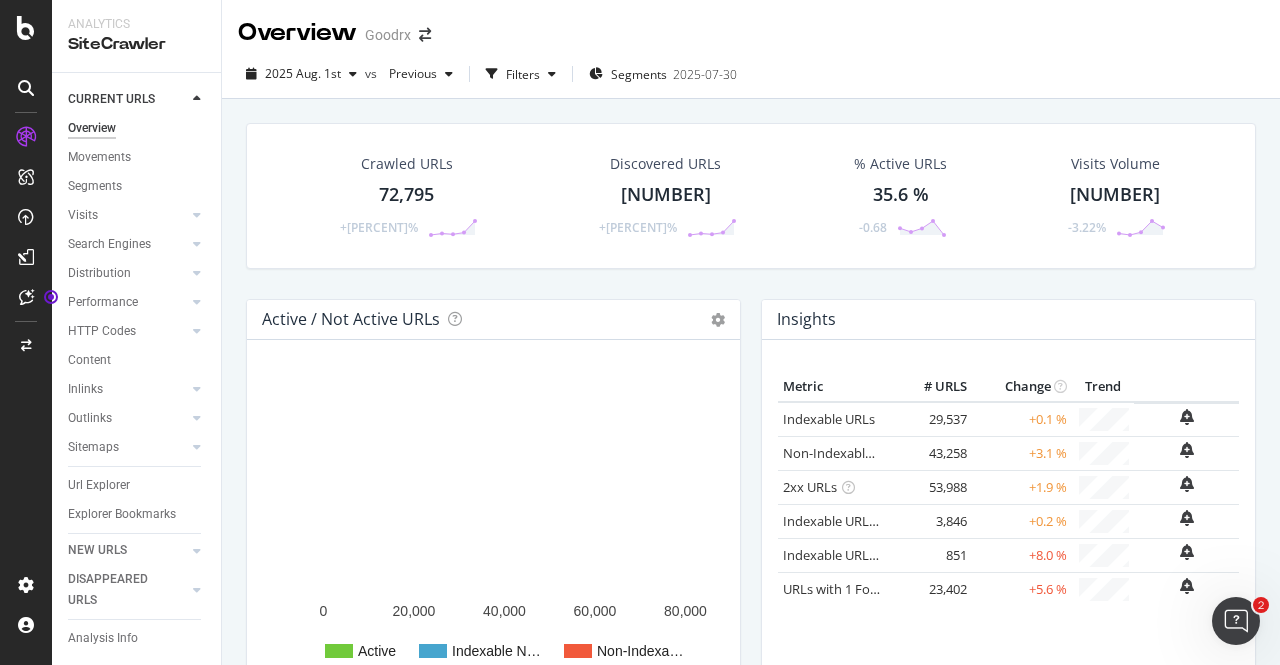 scroll, scrollTop: 26, scrollLeft: 0, axis: vertical 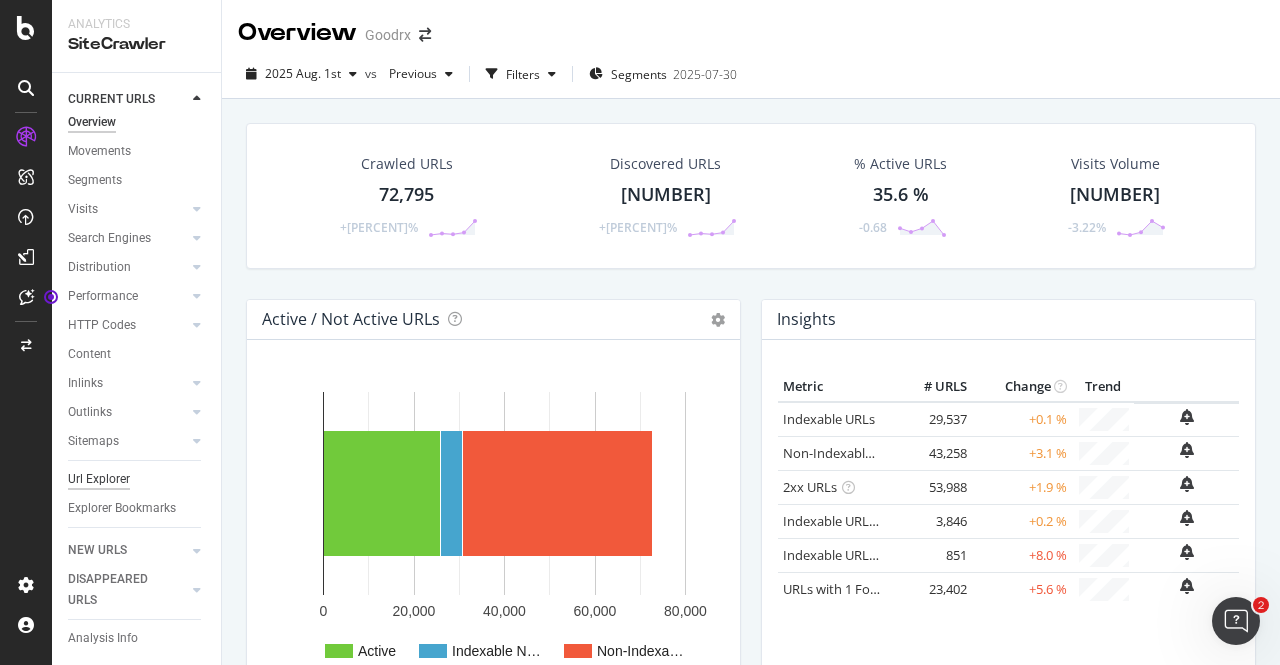click on "Url Explorer" at bounding box center (99, 479) 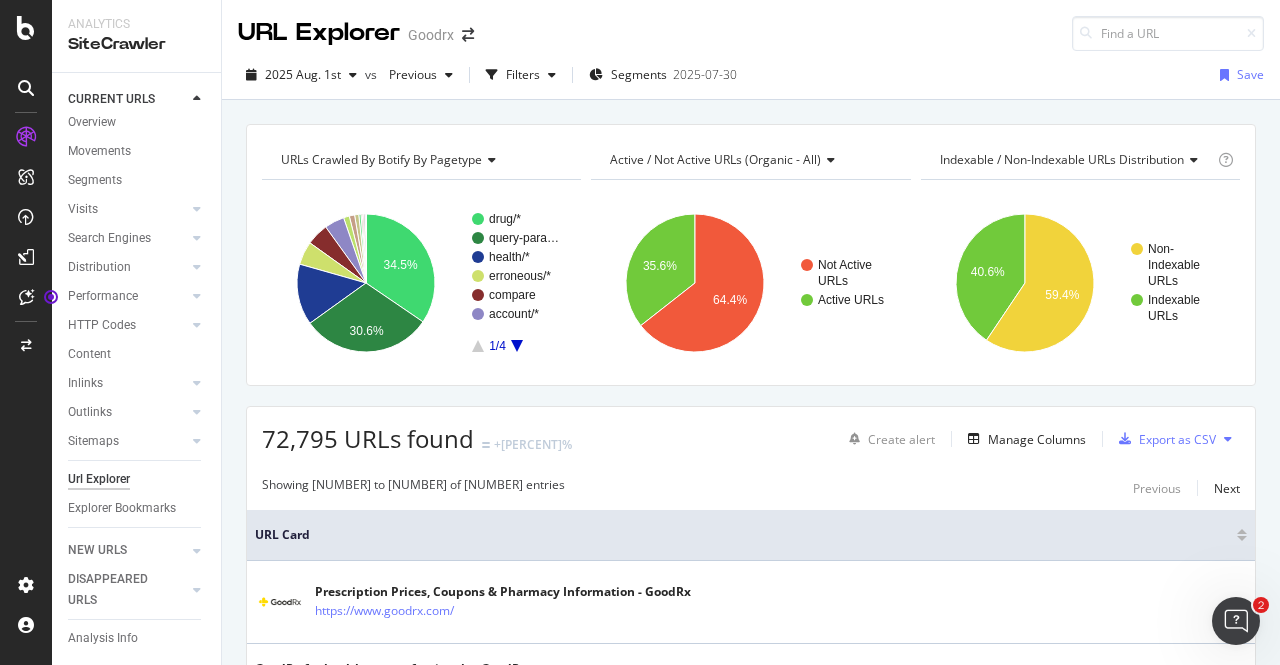 click 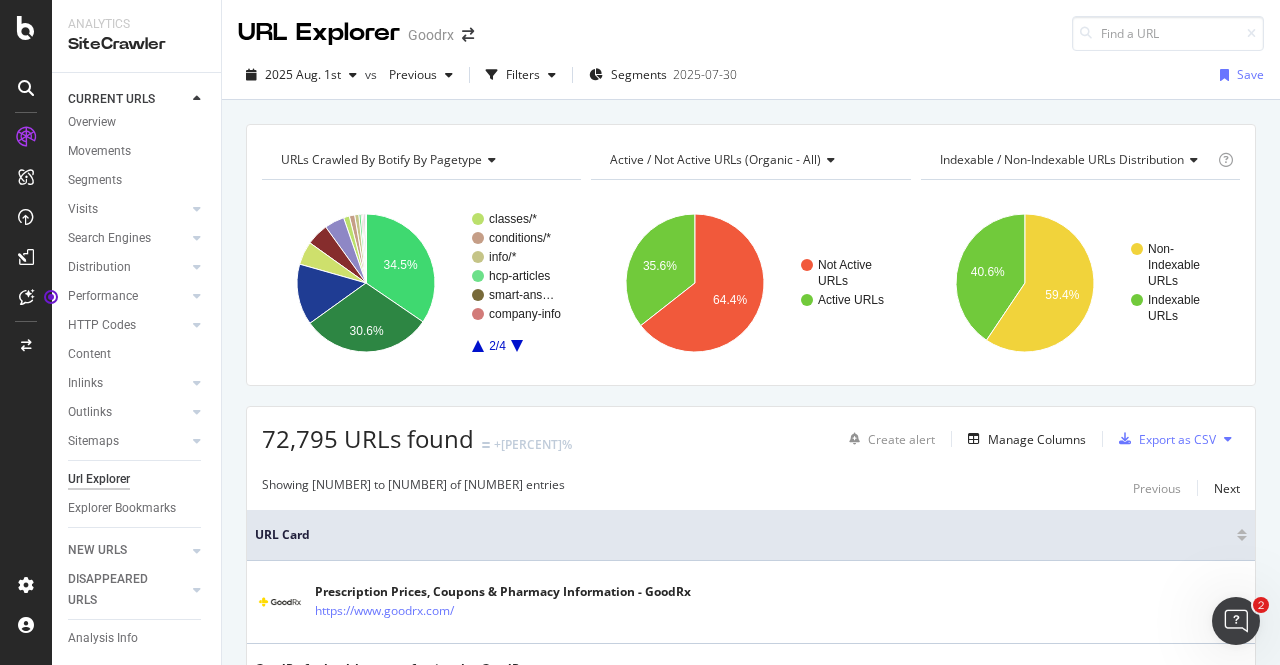 click 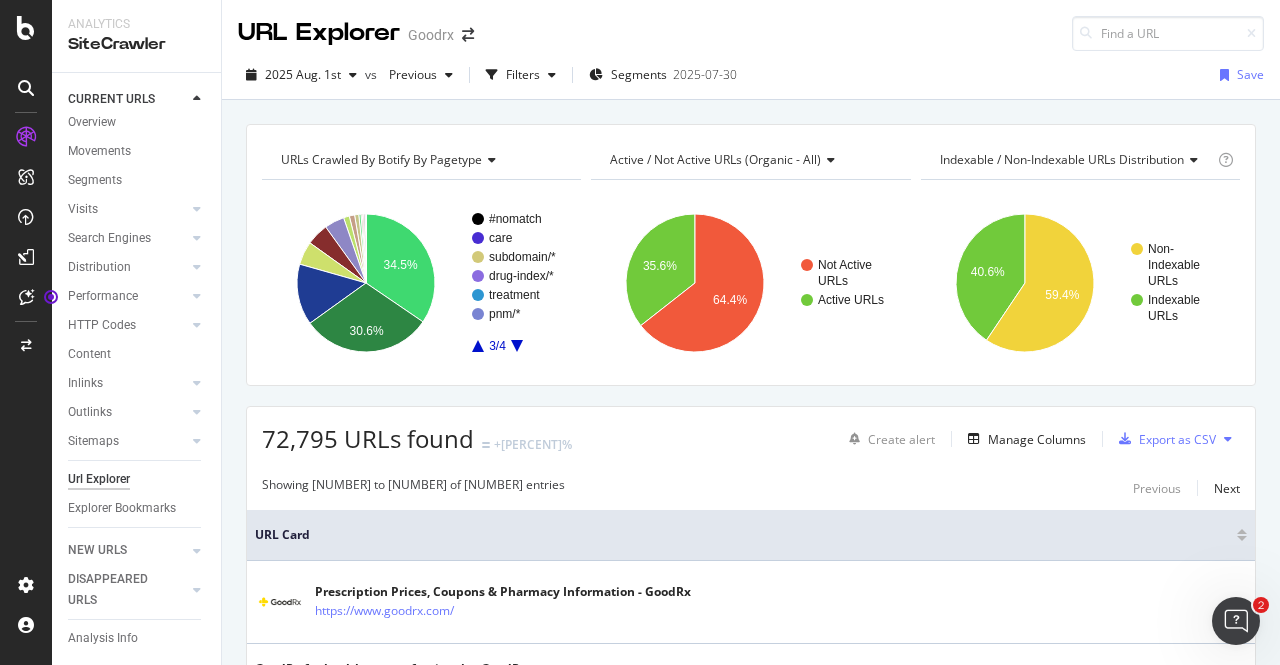 click 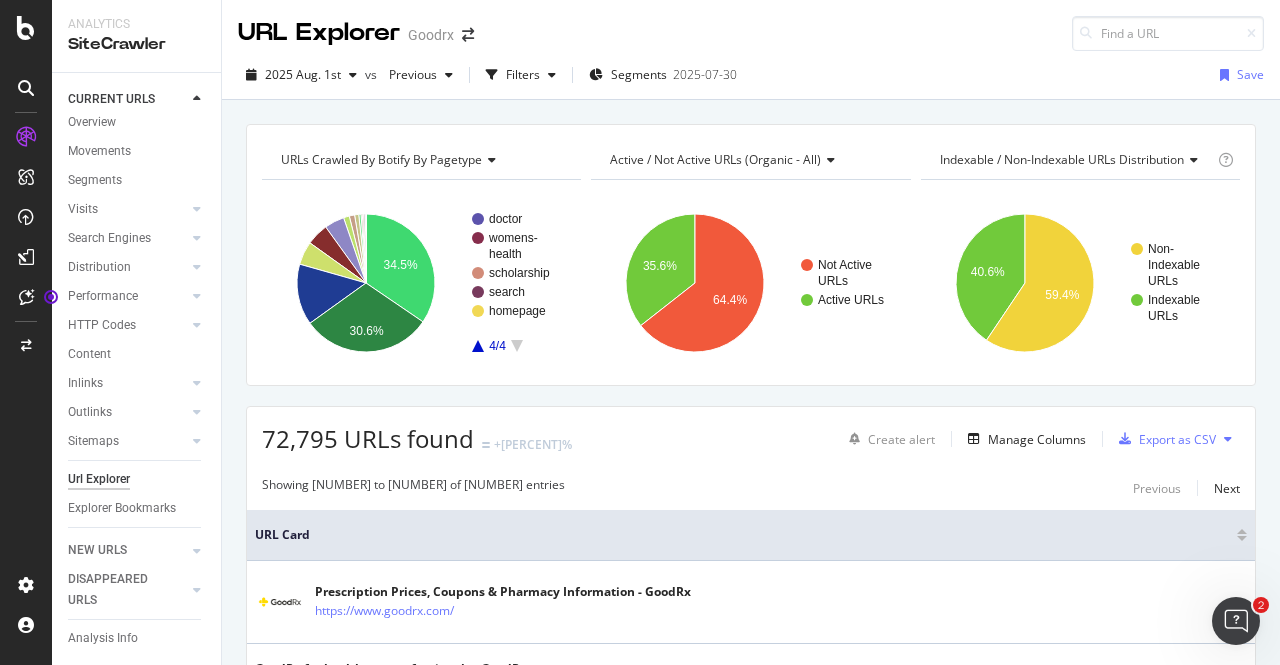 click 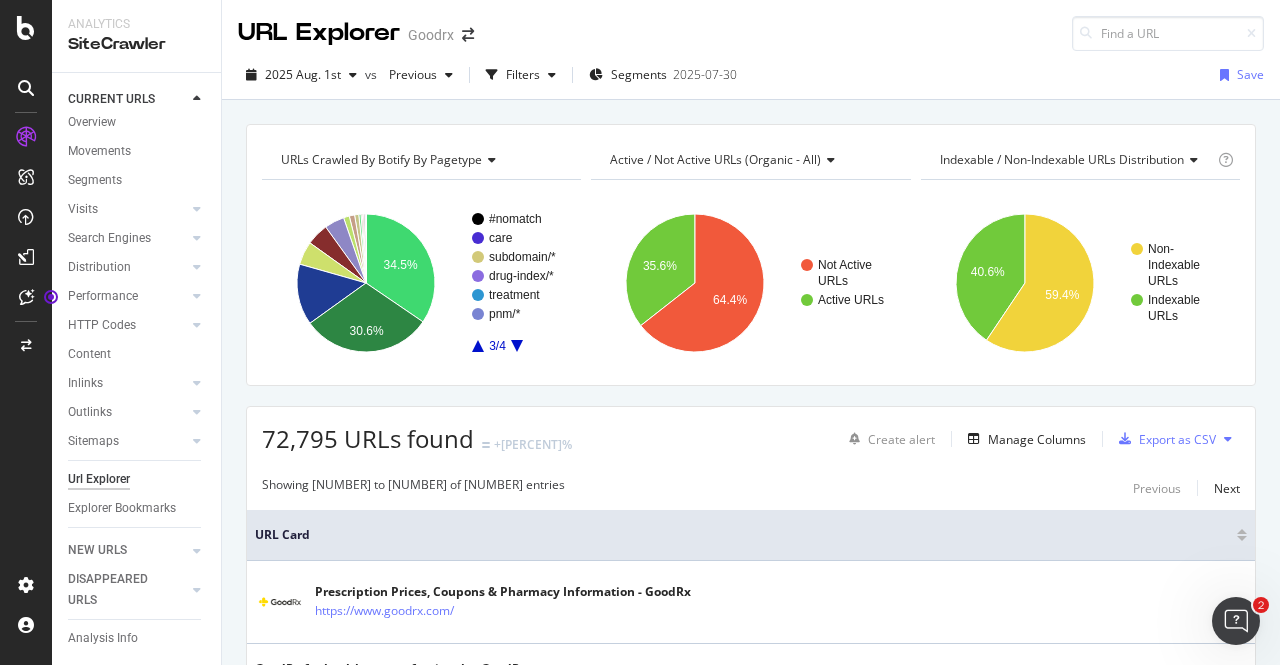 click 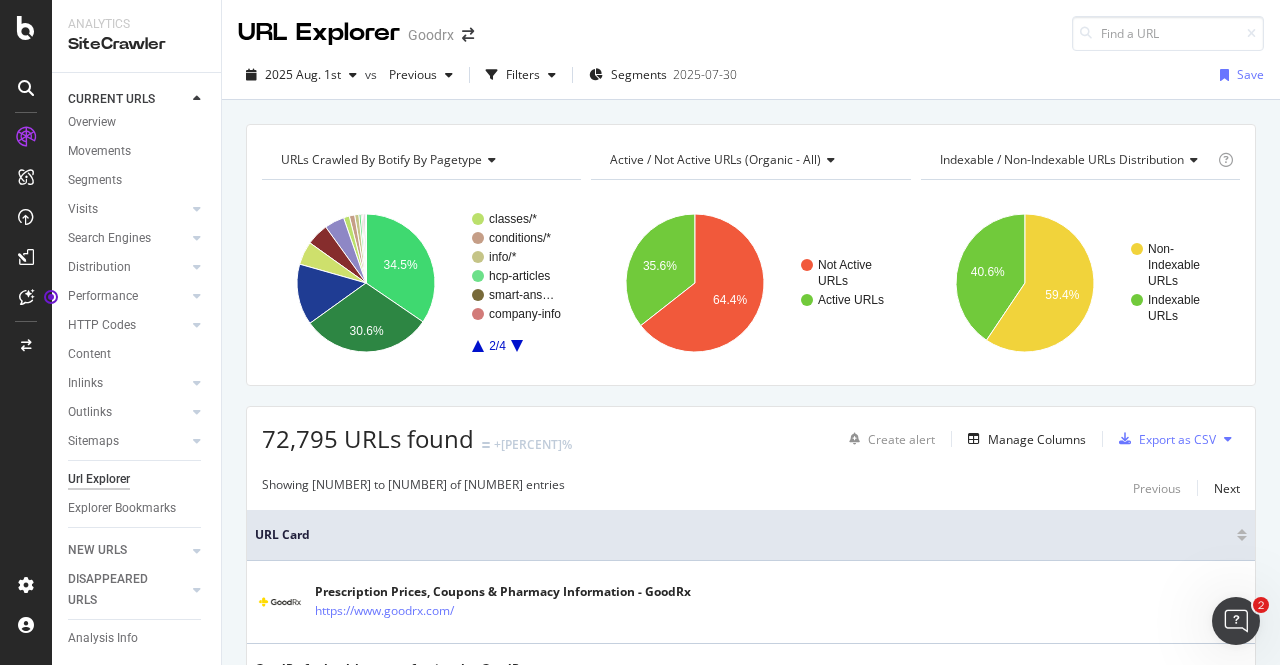 click 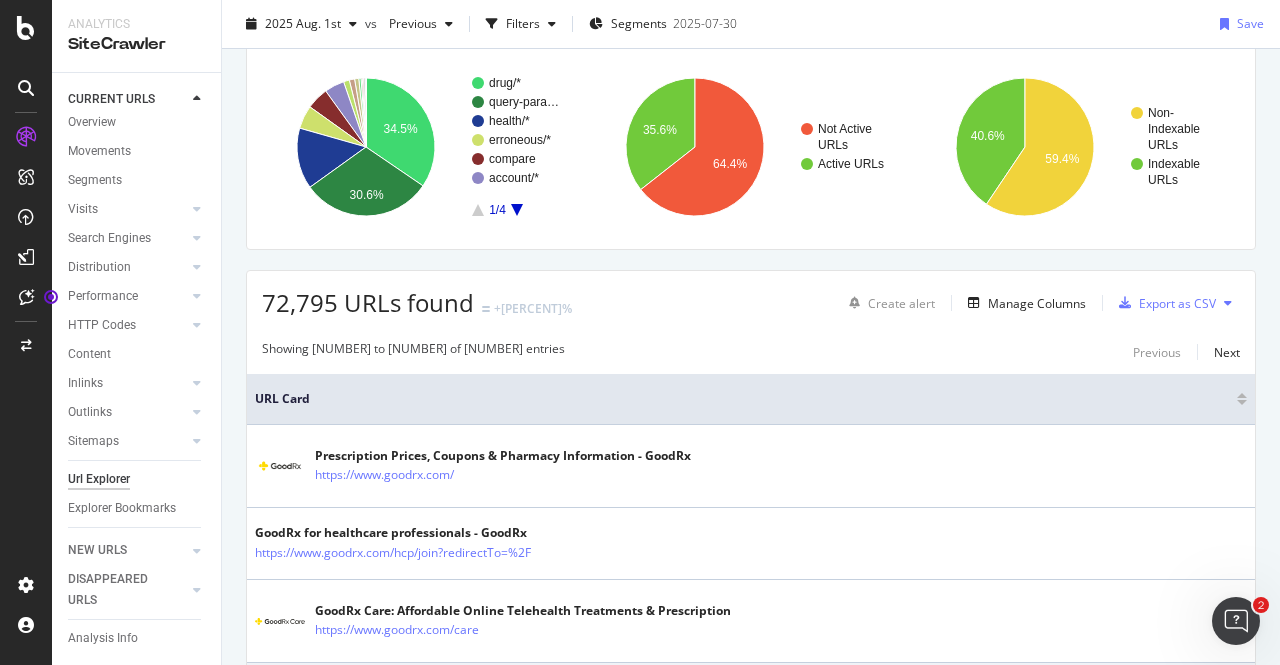 scroll, scrollTop: 0, scrollLeft: 0, axis: both 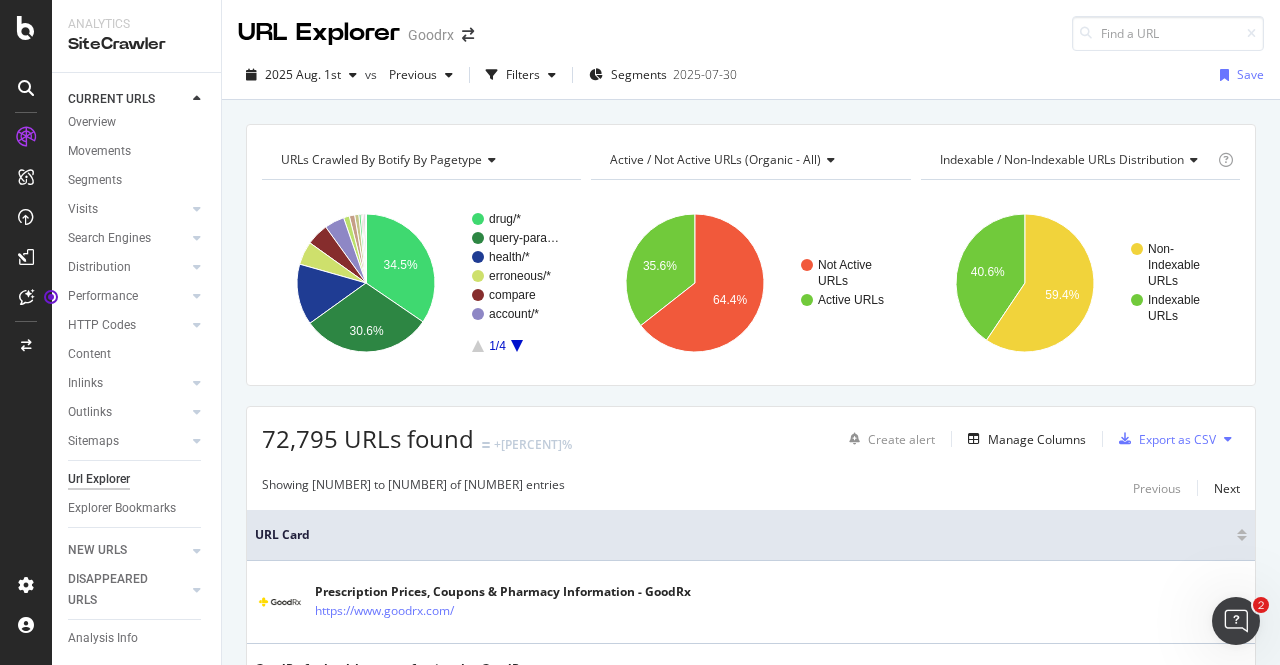 click 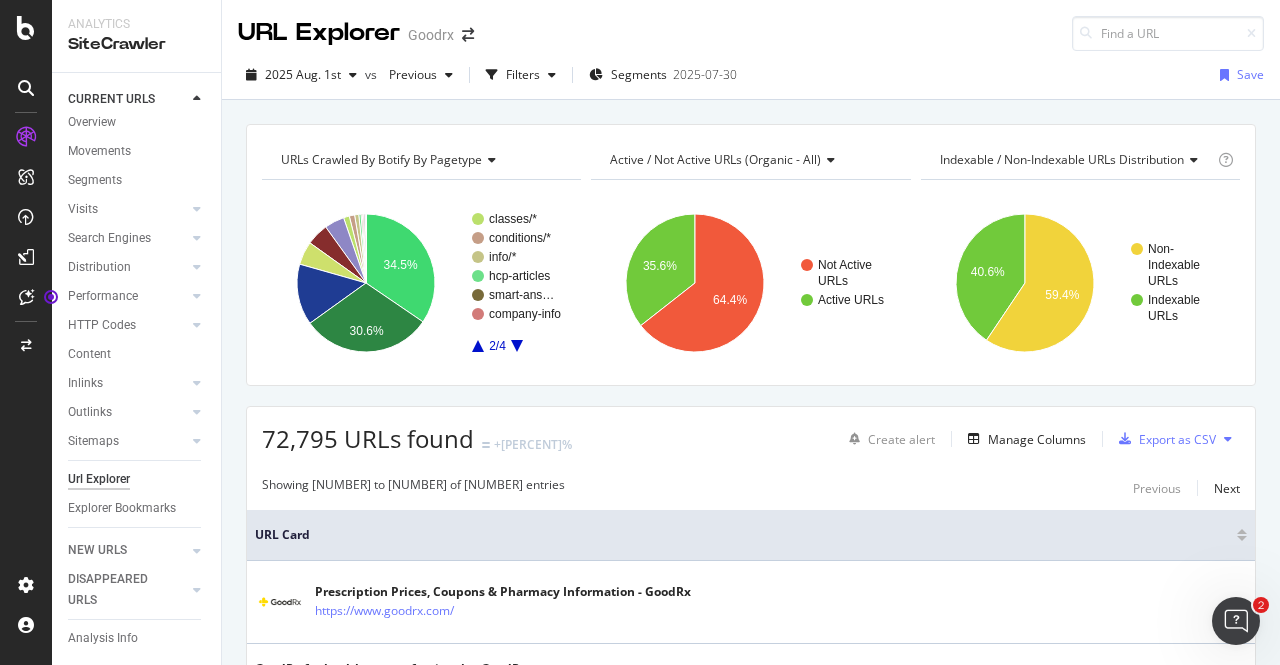 click 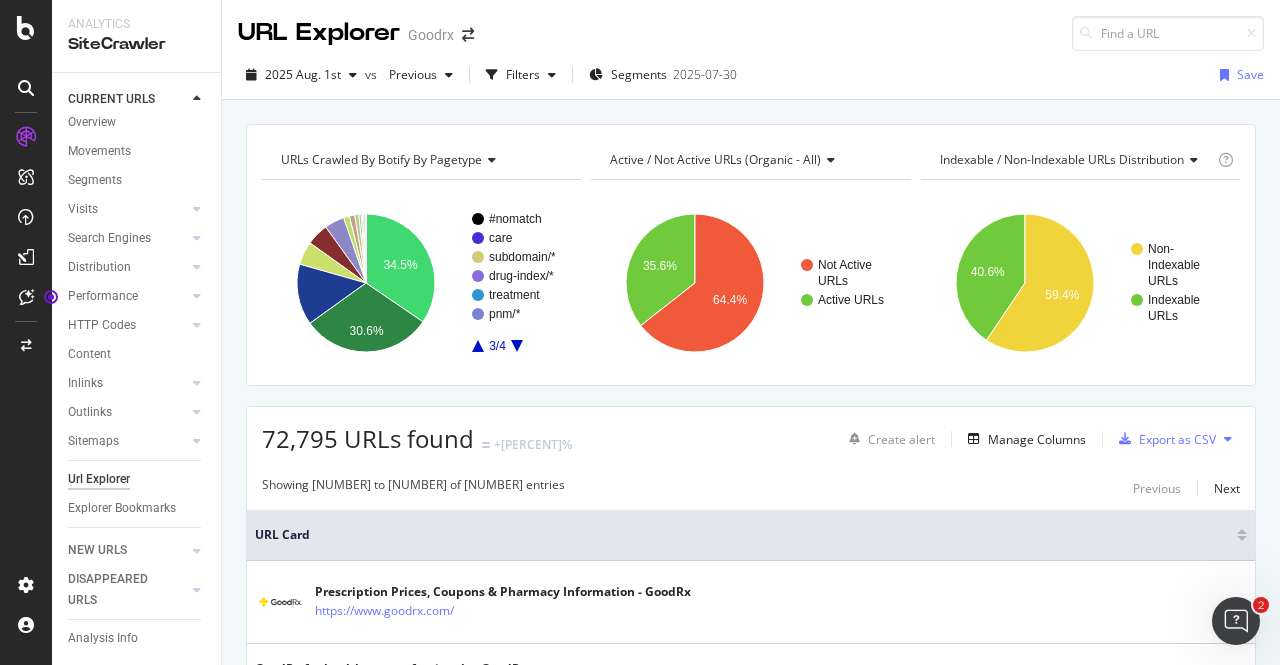 click 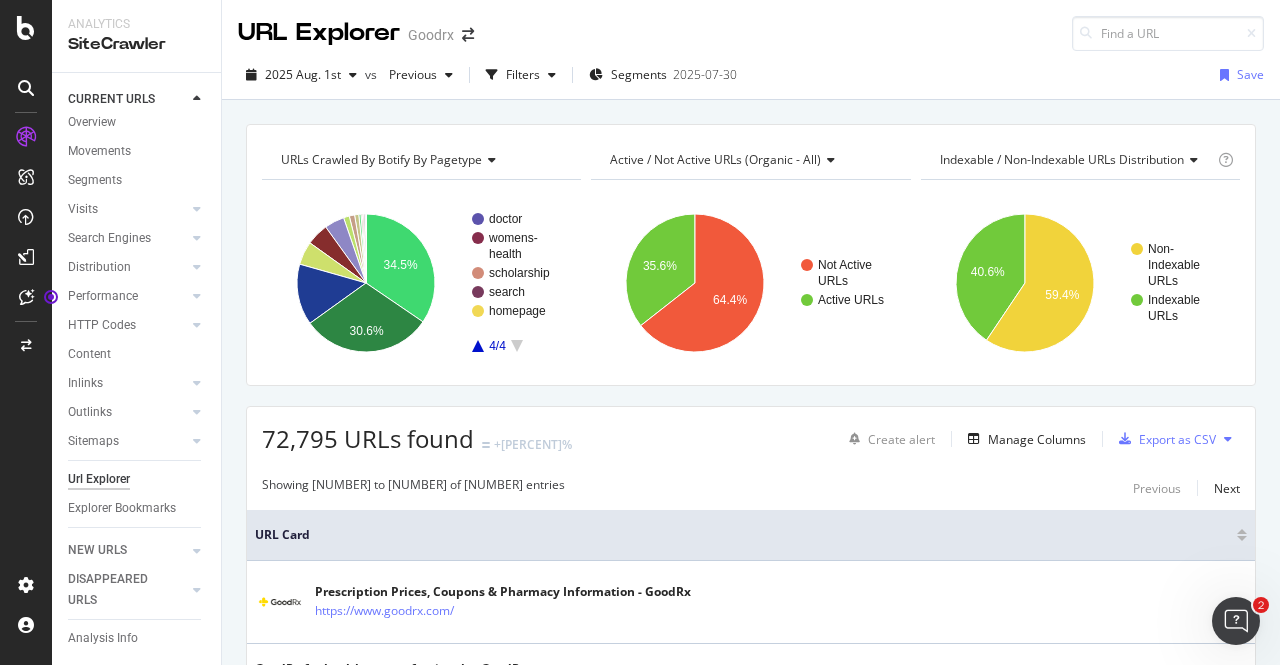 click 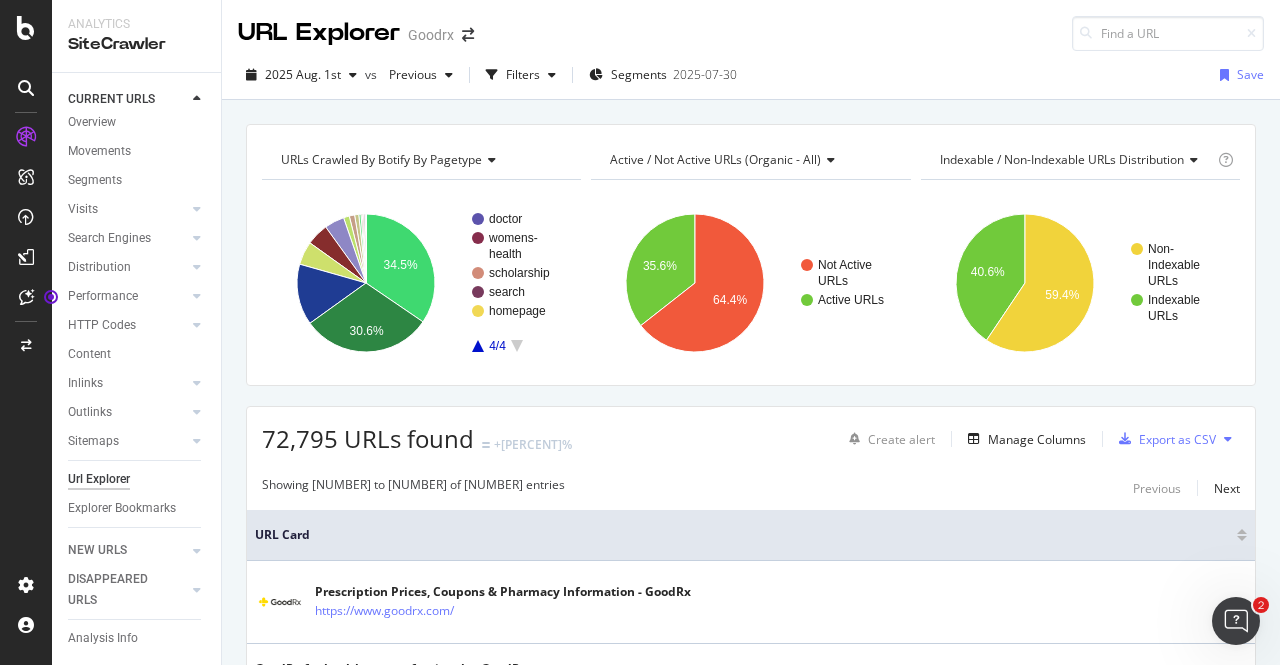 click 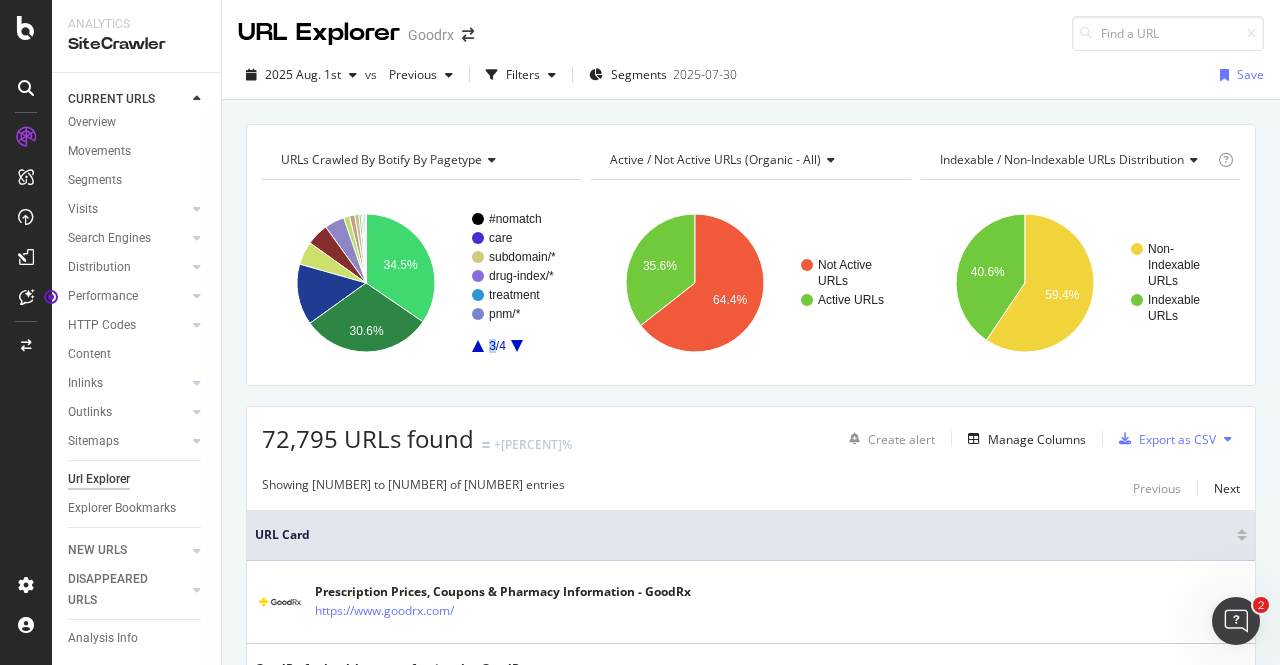 click 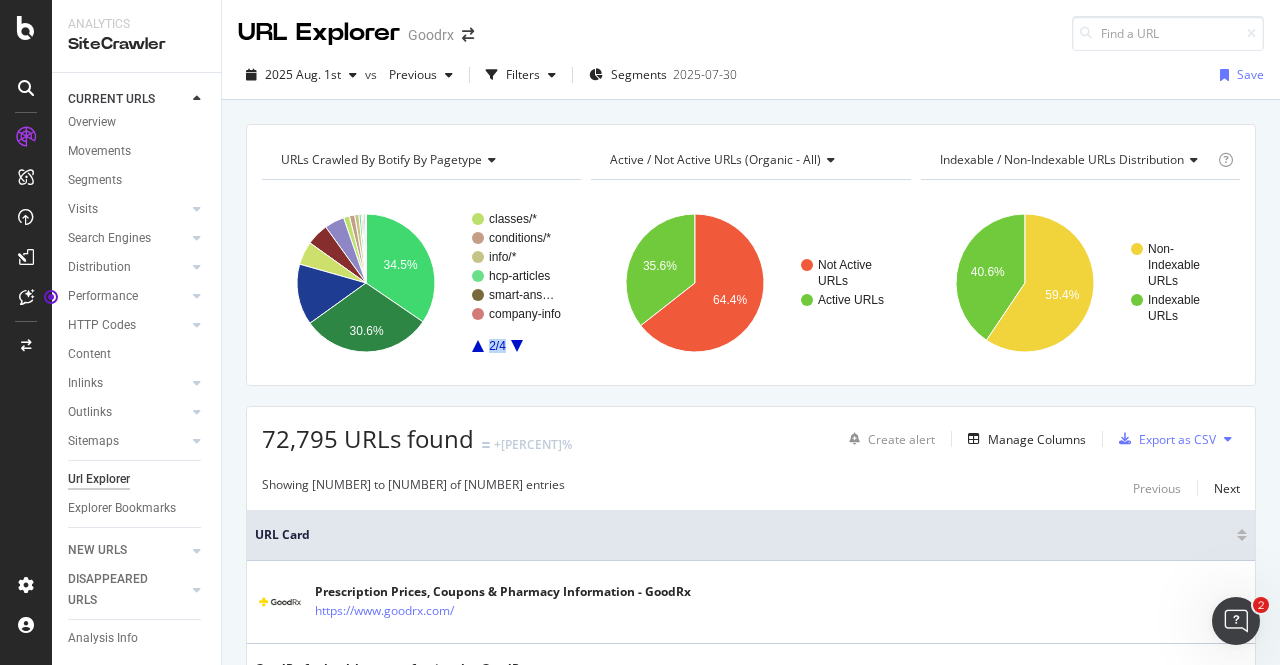 click 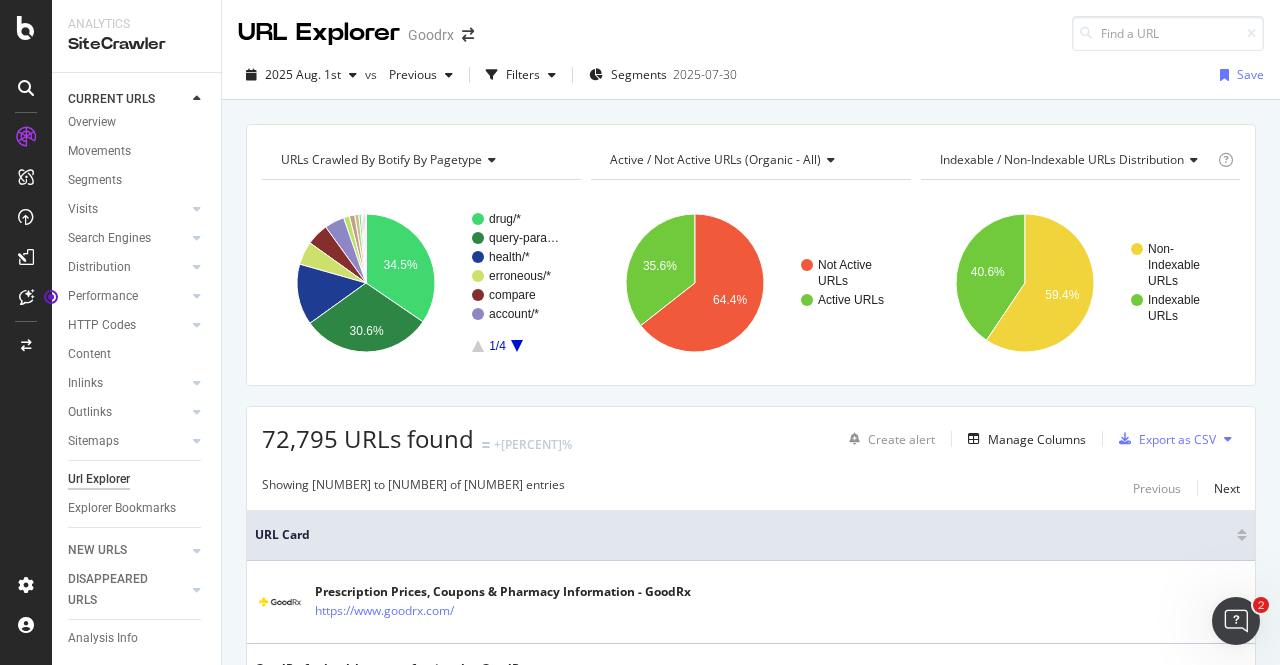 click 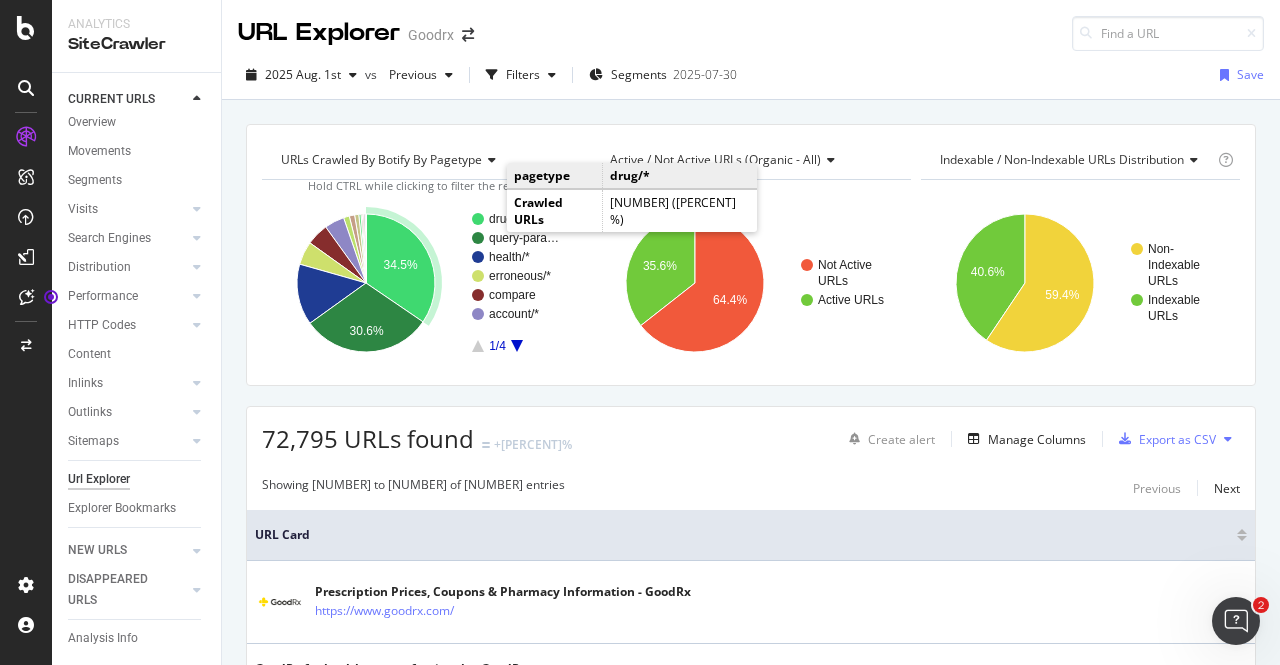 click on "drug/*" 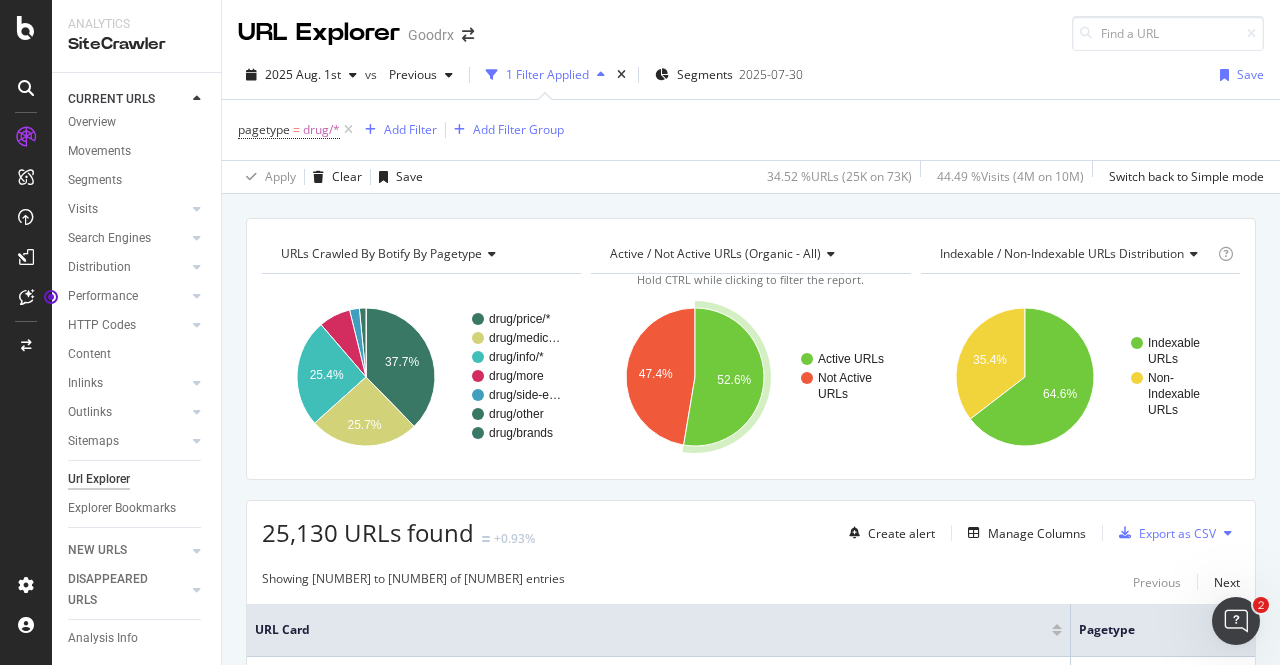 scroll, scrollTop: 0, scrollLeft: 0, axis: both 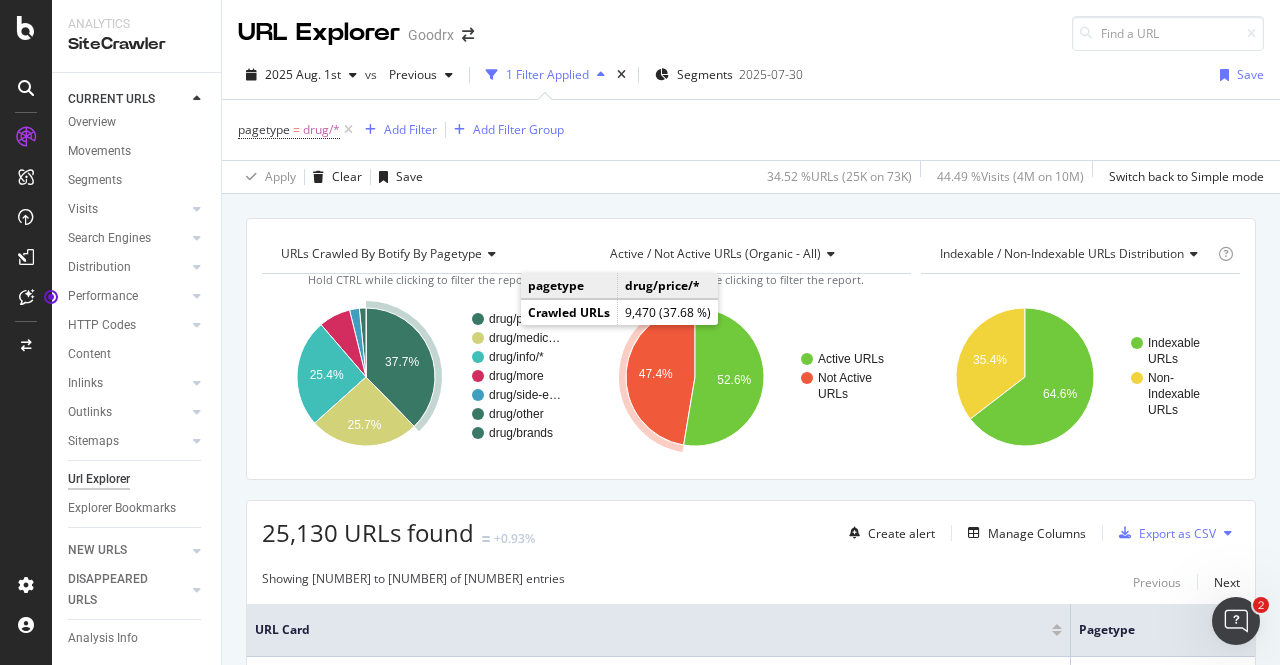 click on "drug/price/*" 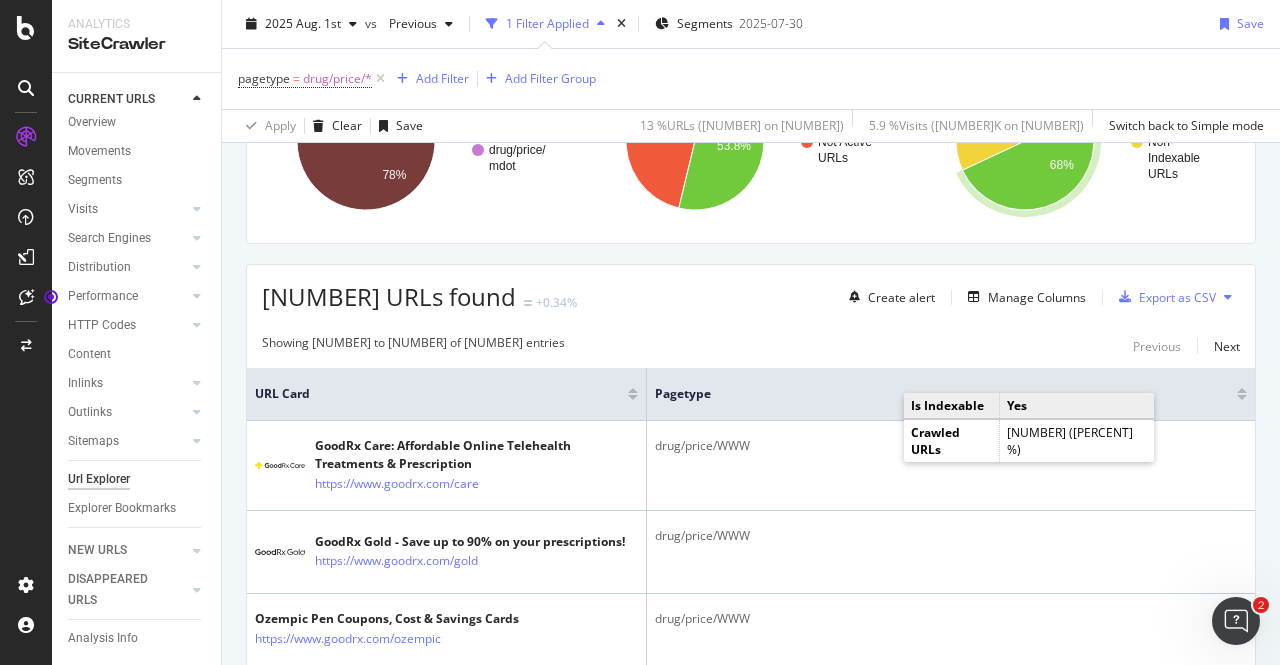 scroll, scrollTop: 300, scrollLeft: 0, axis: vertical 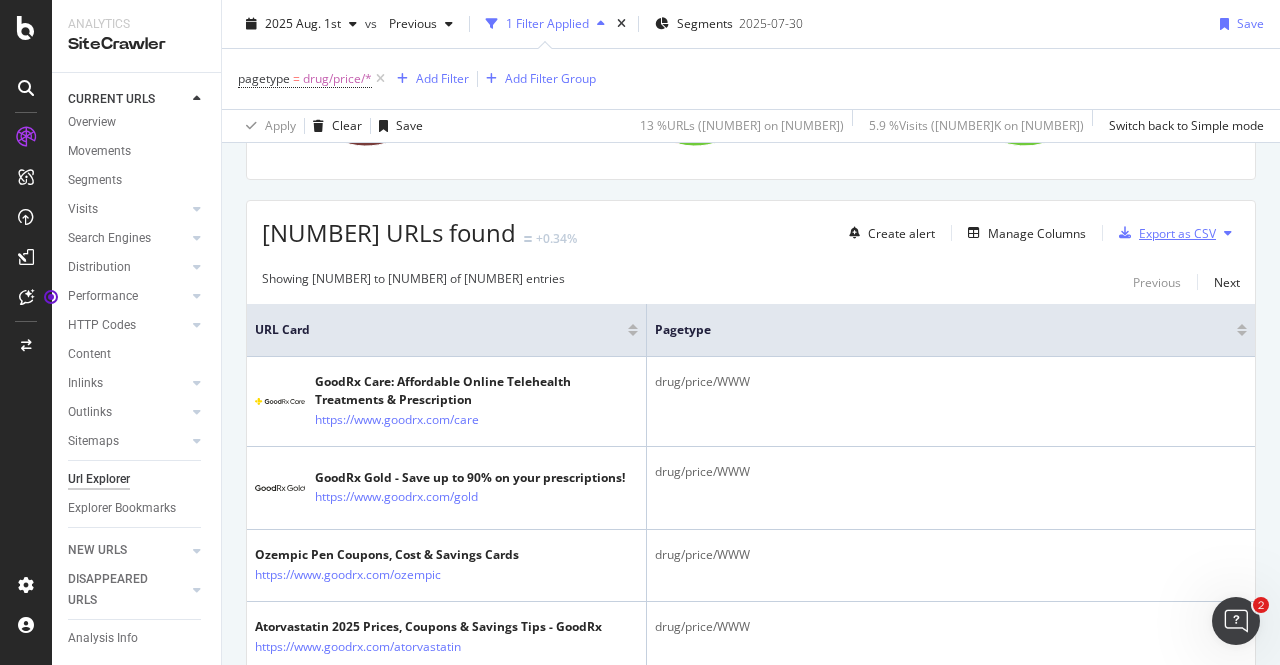 click on "Export as CSV" at bounding box center (1177, 233) 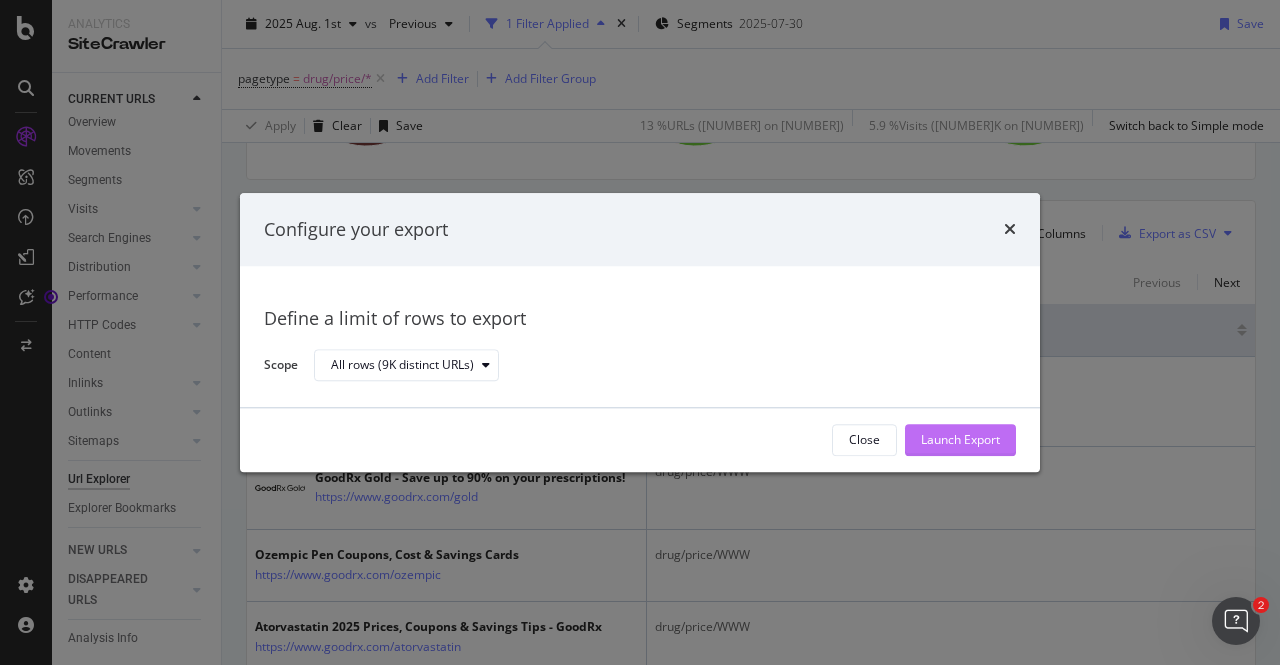 click on "Launch Export" at bounding box center (960, 440) 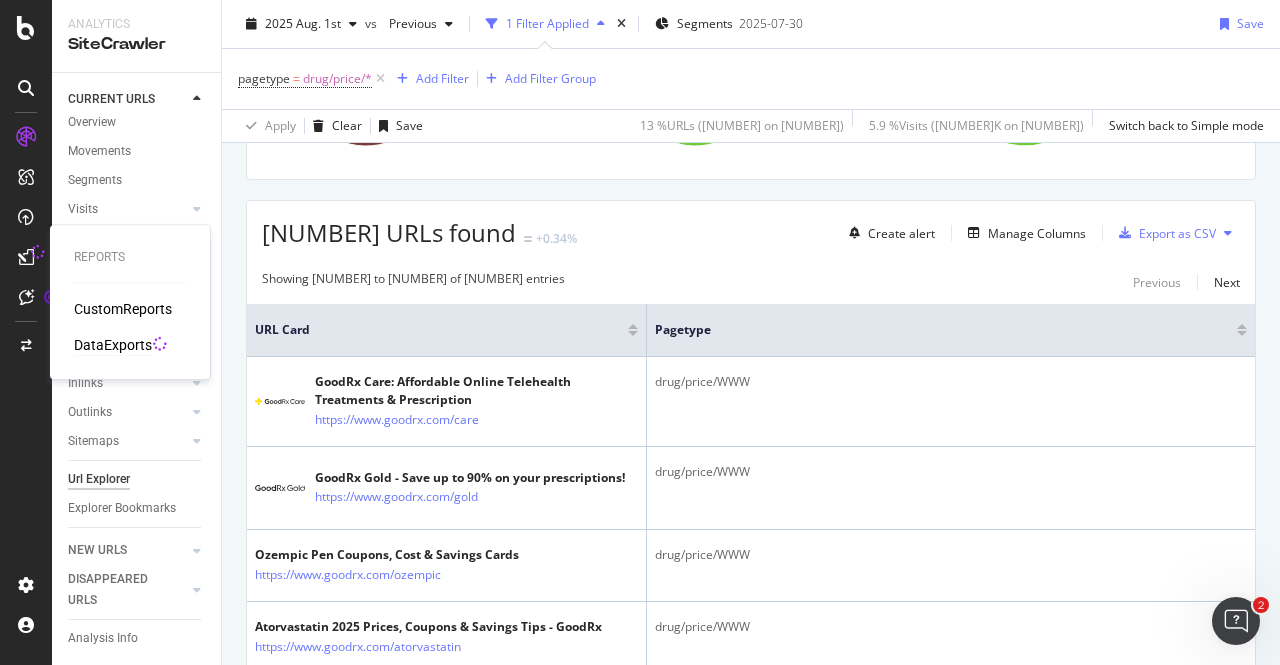 click on "DataExports" at bounding box center (113, 345) 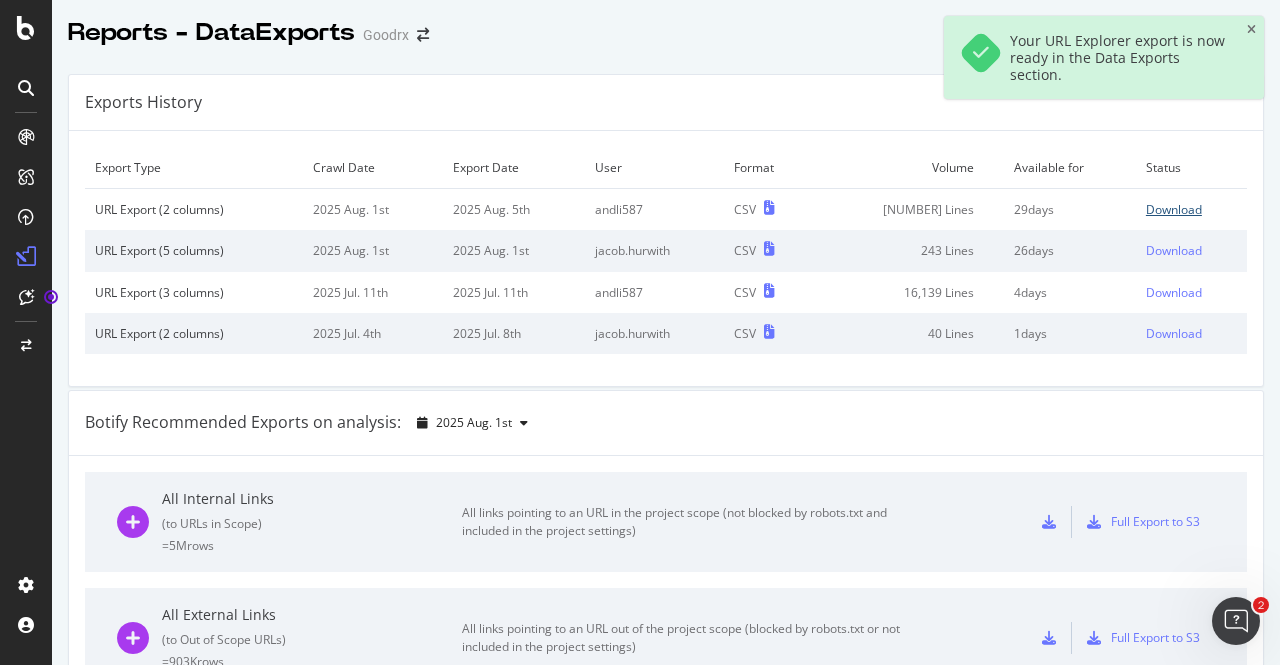 click on "Download" at bounding box center [1174, 209] 